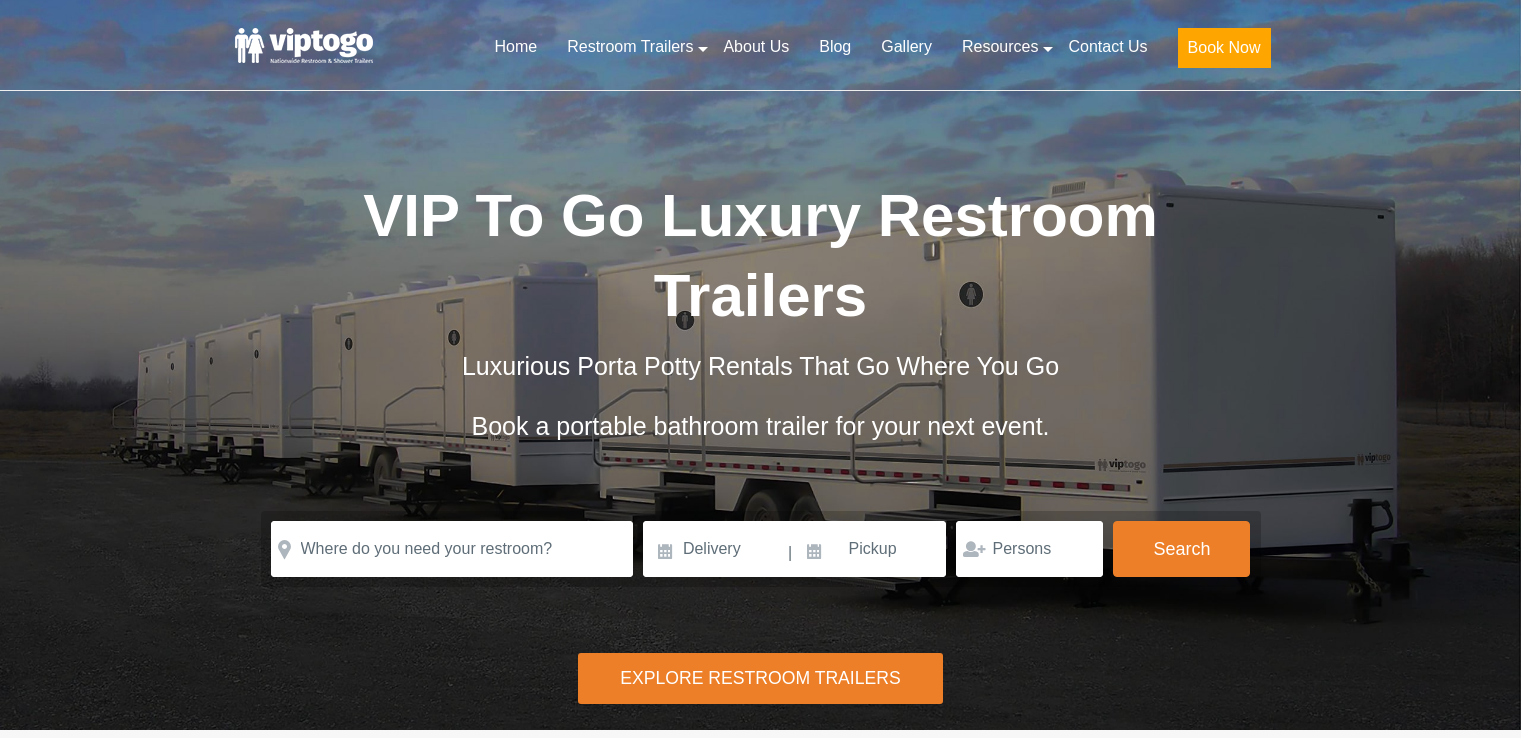 scroll, scrollTop: 0, scrollLeft: 0, axis: both 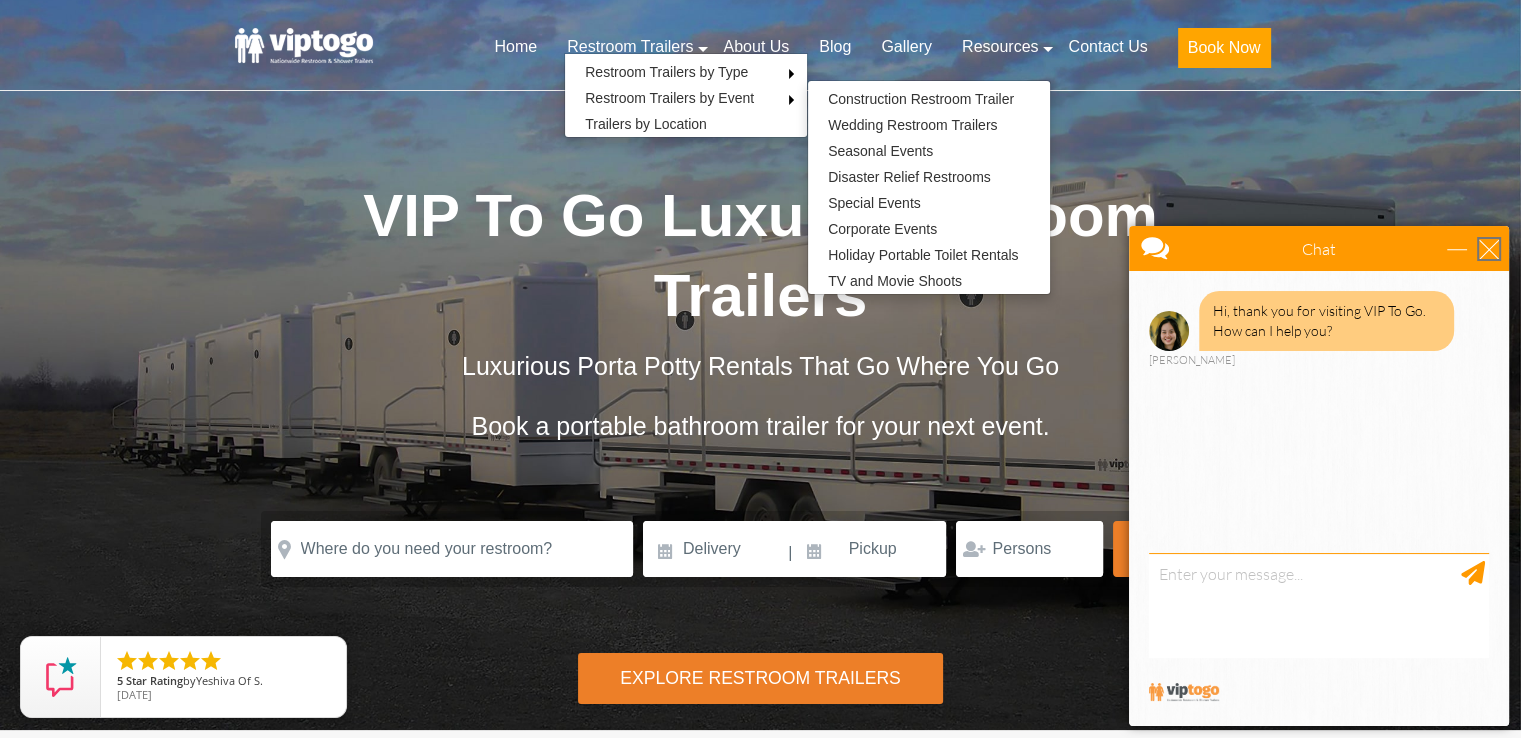 click at bounding box center (1489, 249) 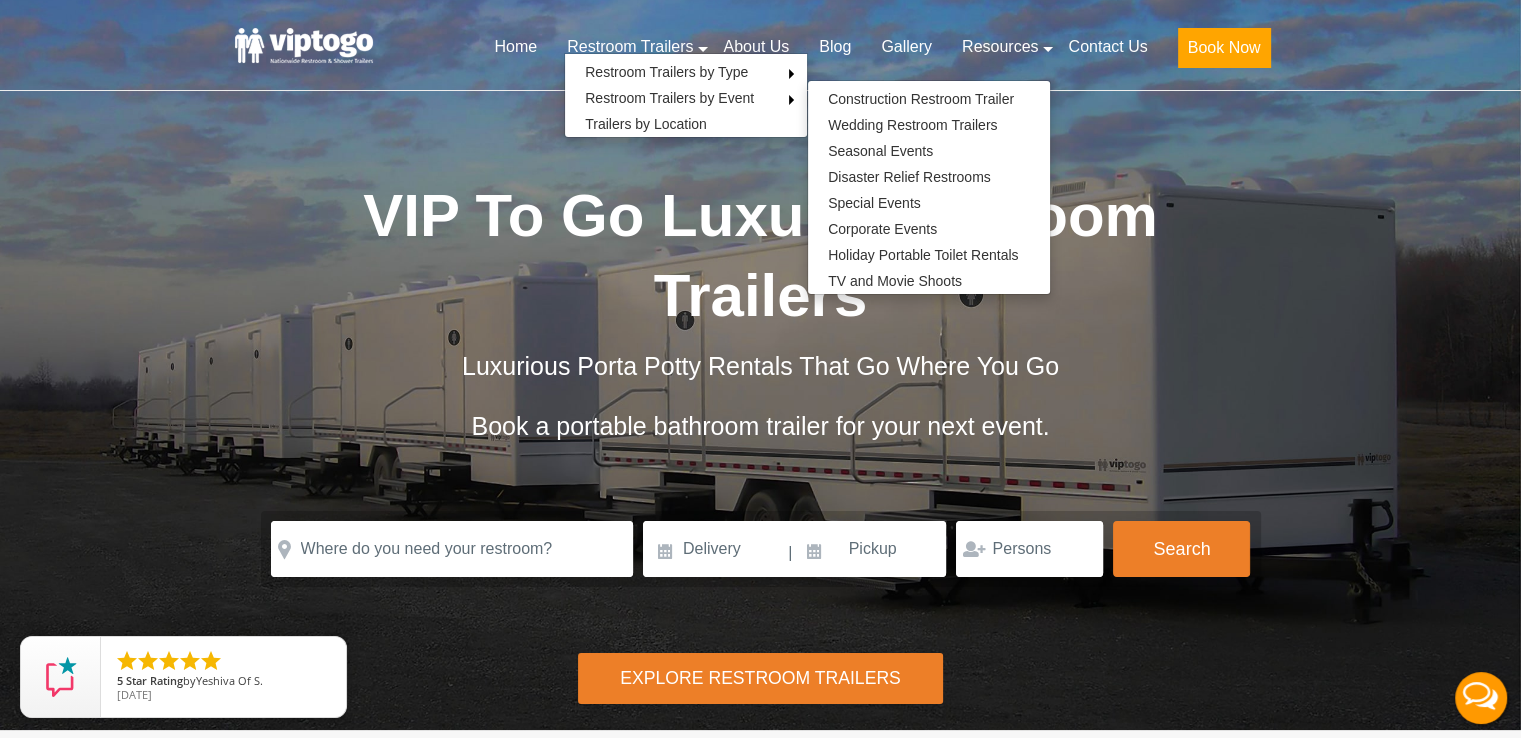 scroll, scrollTop: 0, scrollLeft: 0, axis: both 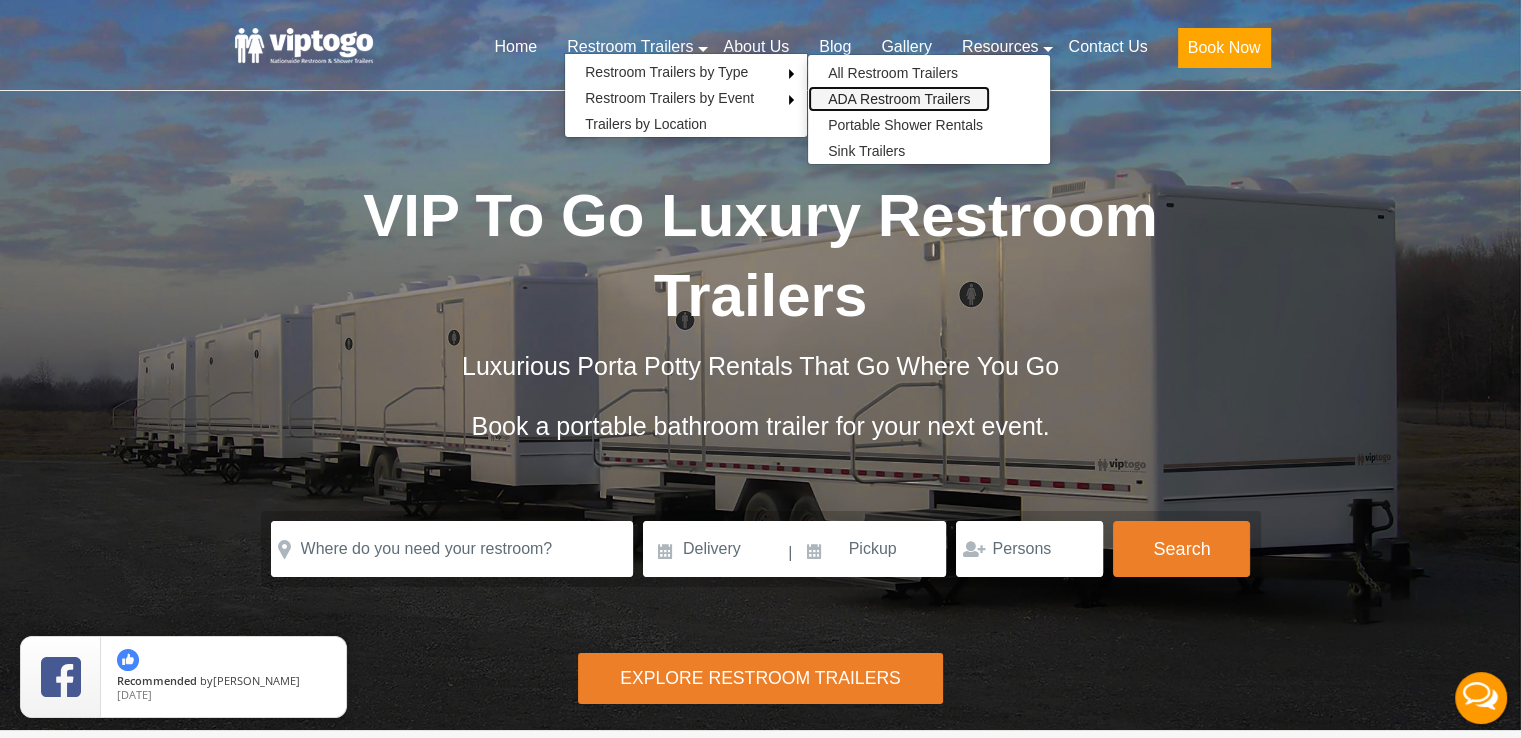 click on "ADA Restroom Trailers" at bounding box center (899, 99) 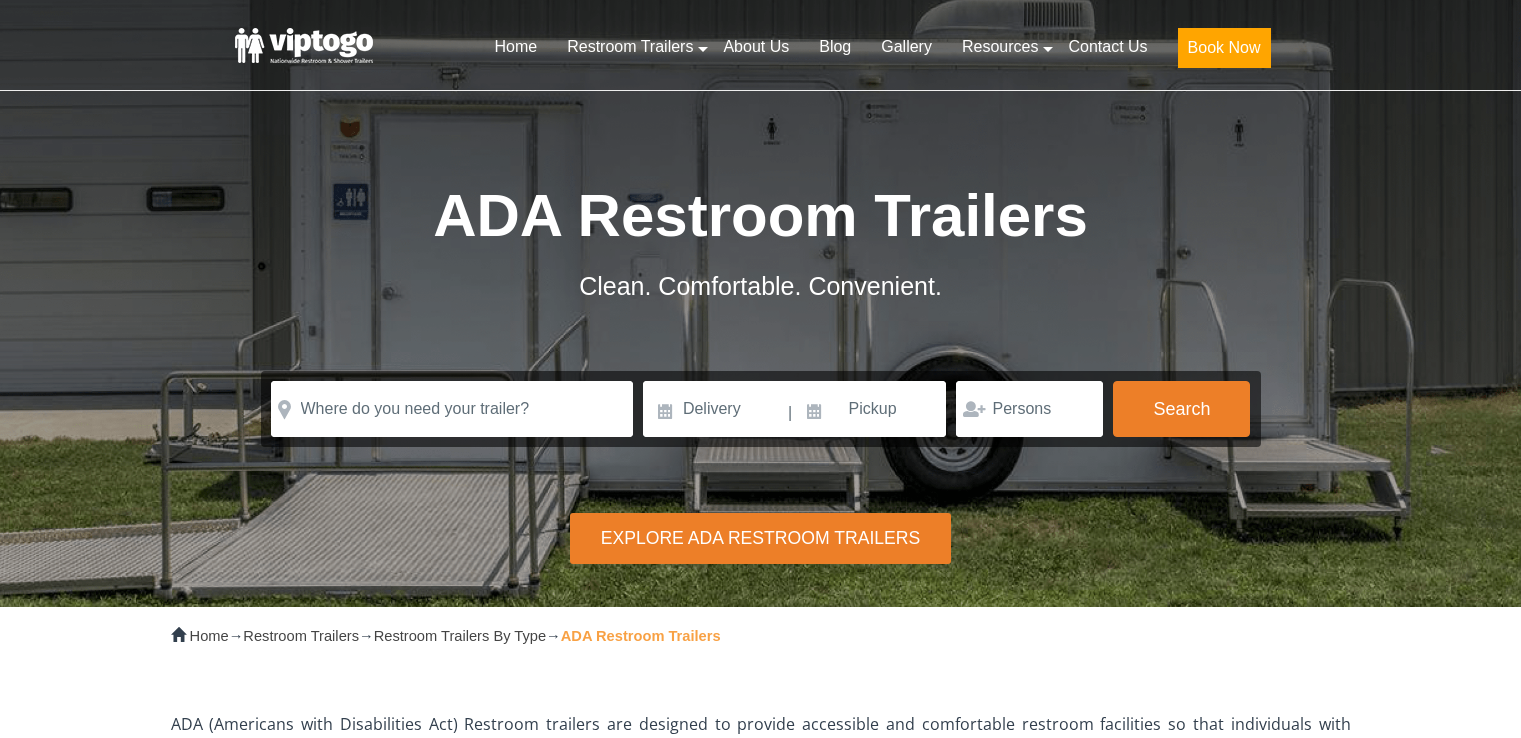 scroll, scrollTop: 0, scrollLeft: 0, axis: both 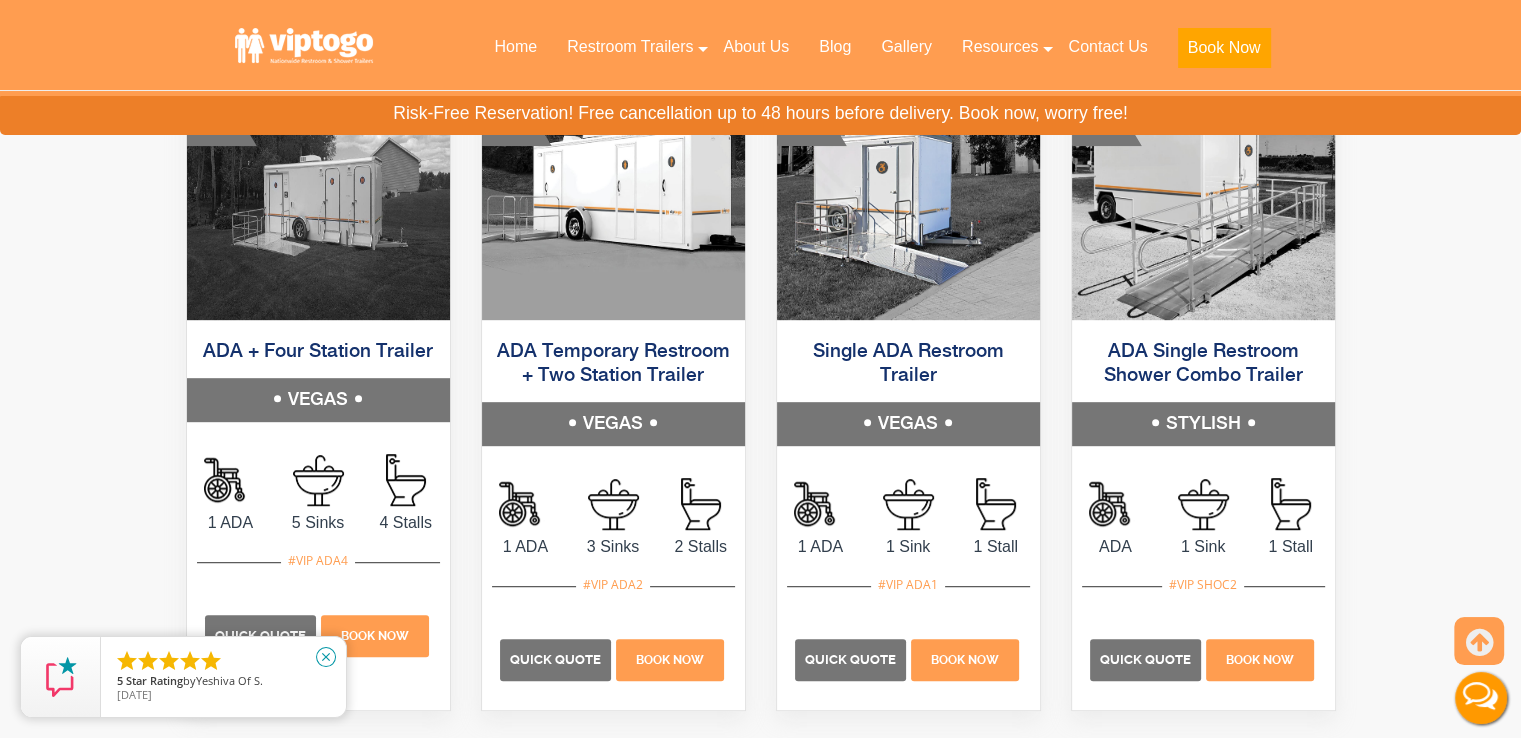 click on "close" at bounding box center [326, 657] 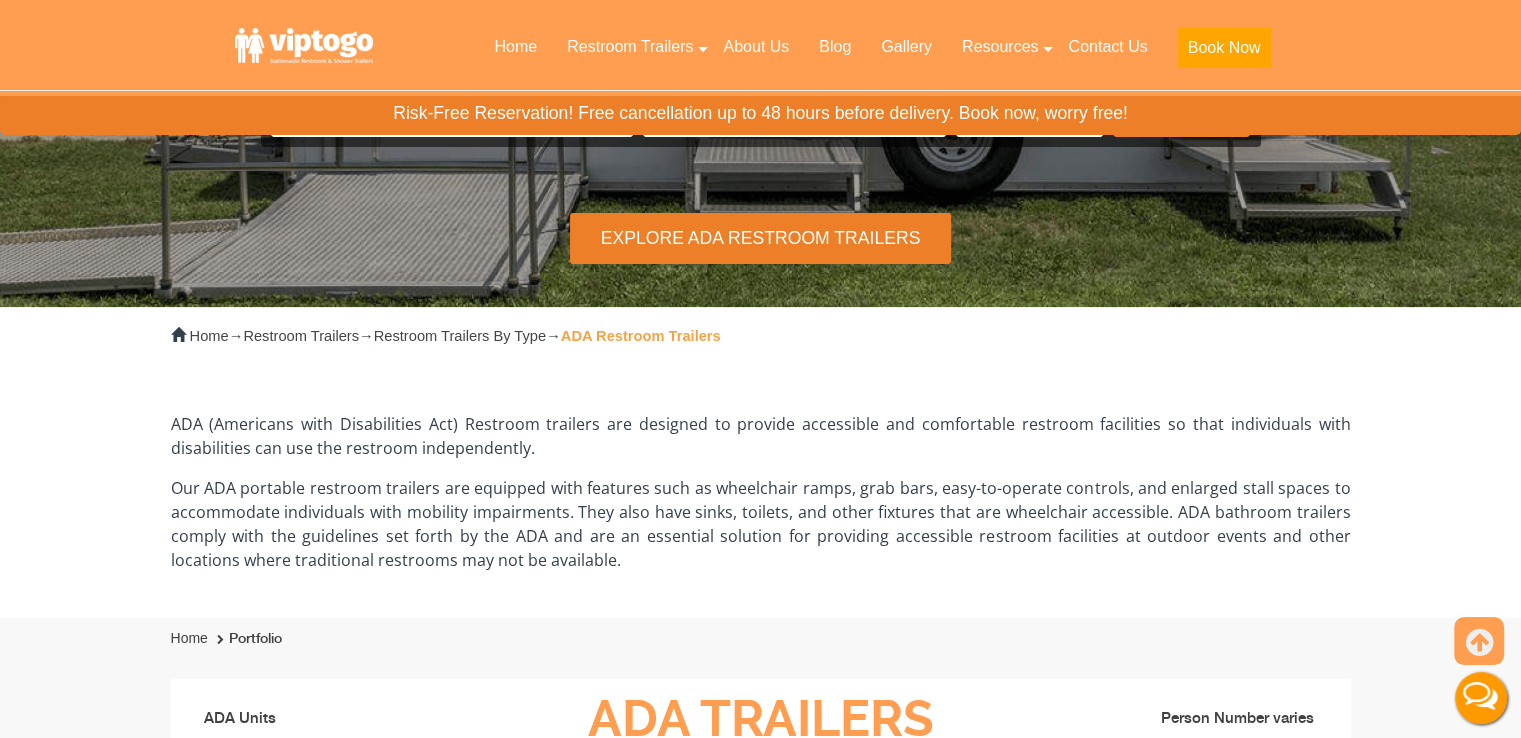 scroll, scrollTop: 0, scrollLeft: 0, axis: both 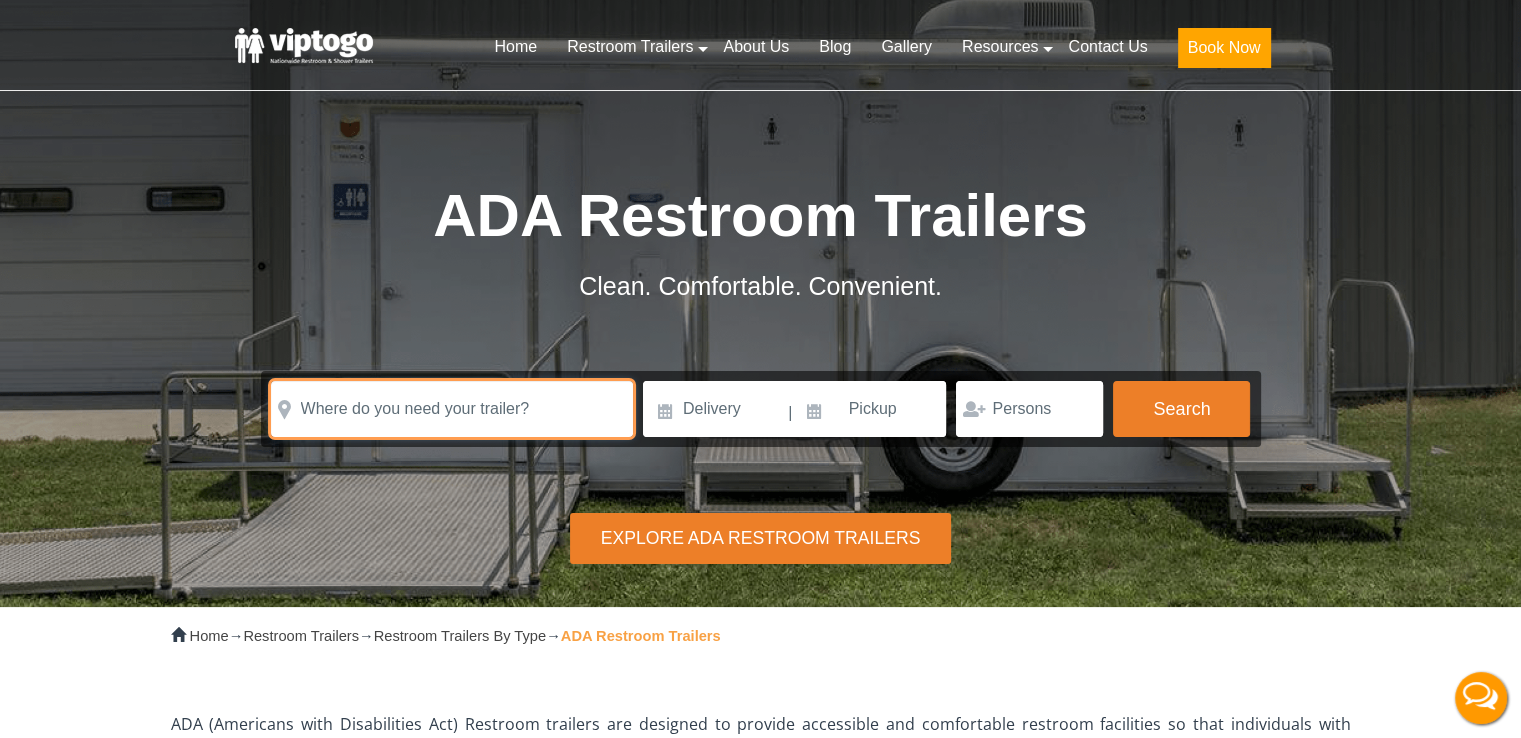 click at bounding box center (452, 409) 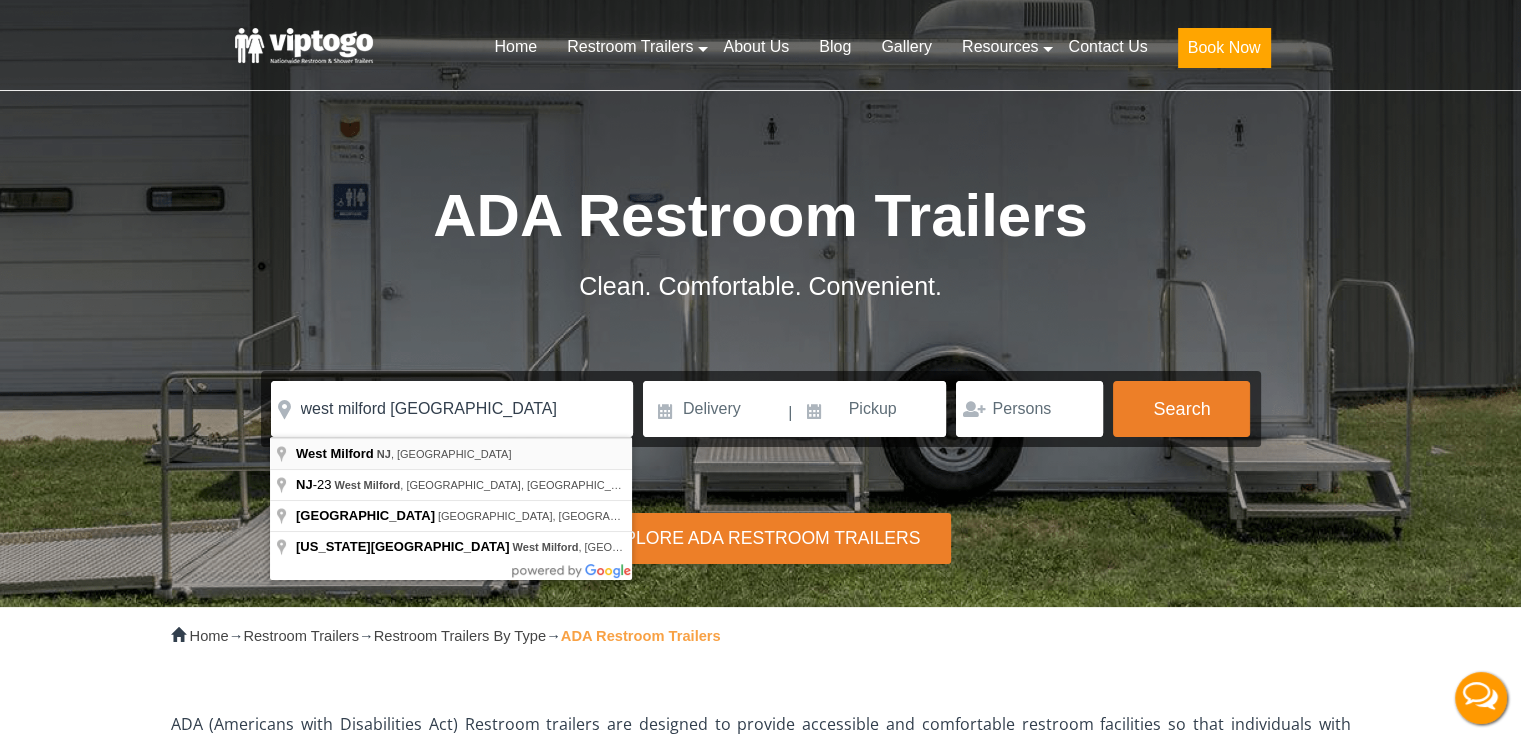 type on "[GEOGRAPHIC_DATA], [GEOGRAPHIC_DATA], [GEOGRAPHIC_DATA]" 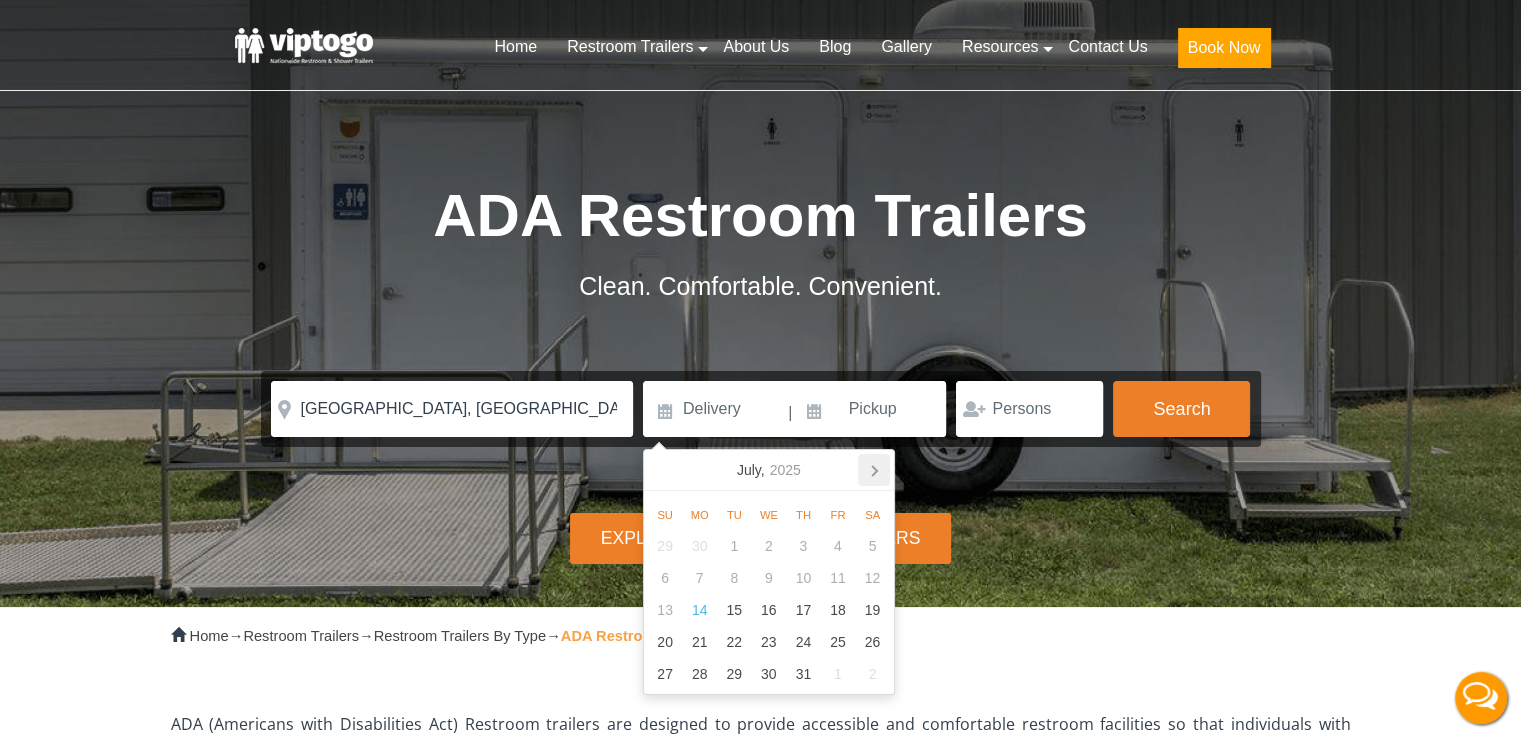click 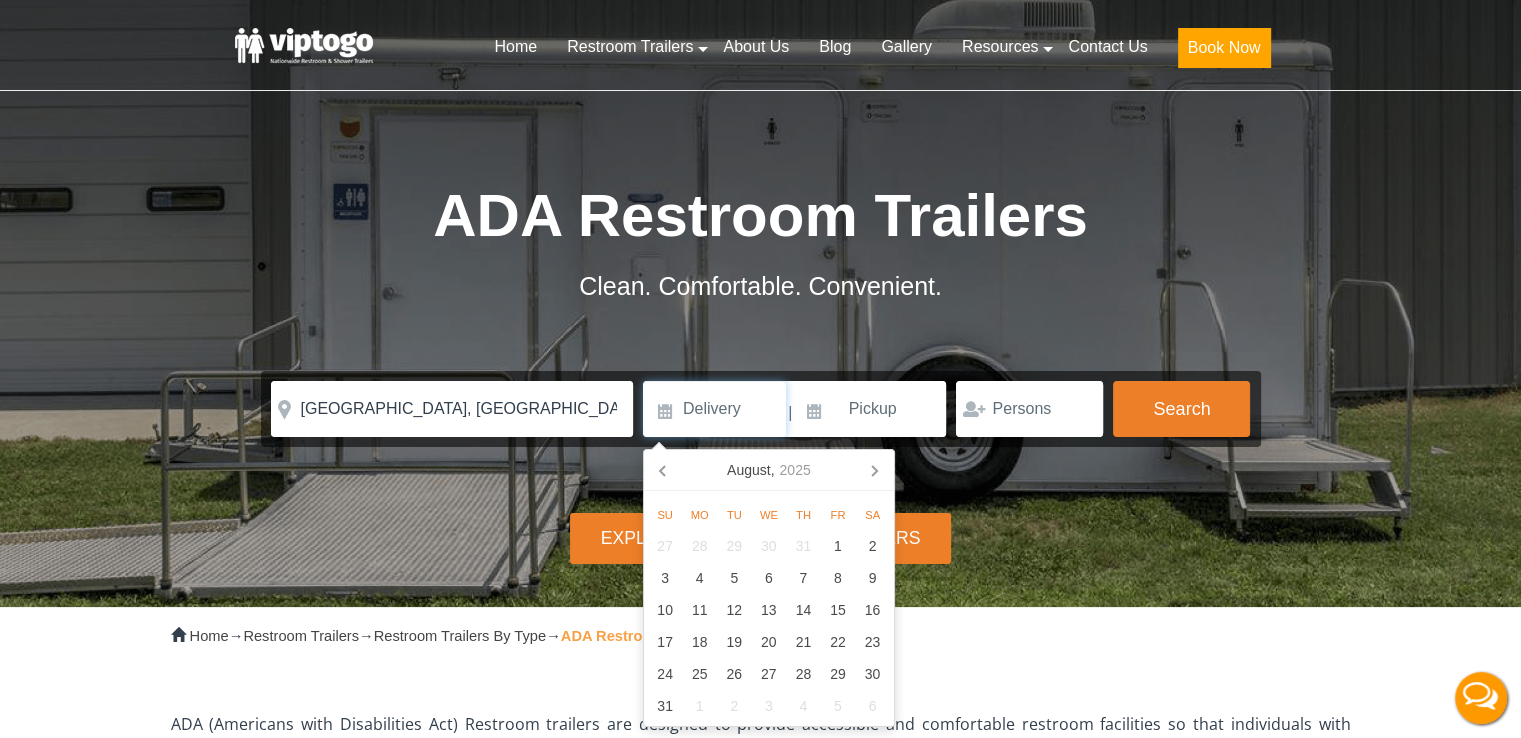 click 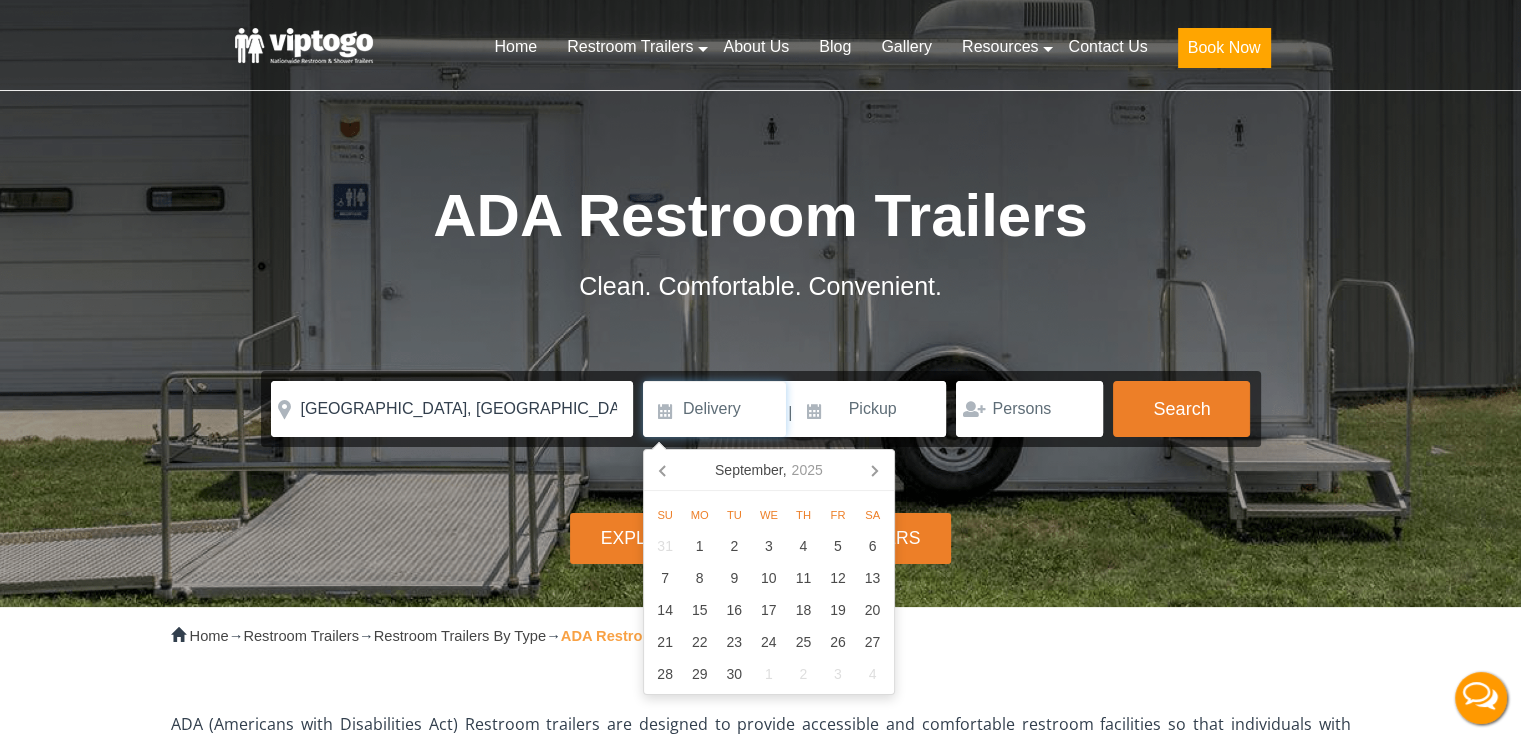 click 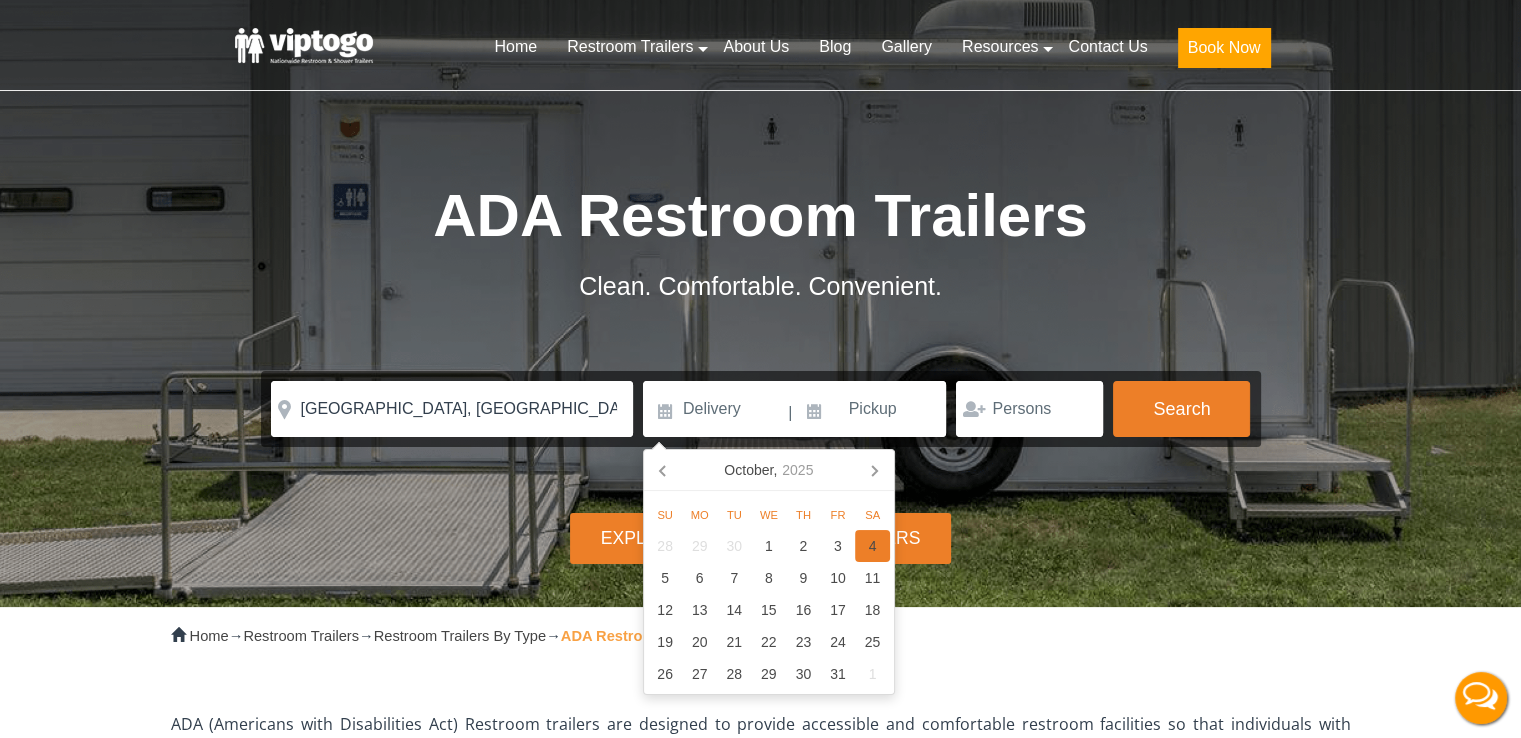 click on "4" at bounding box center [872, 546] 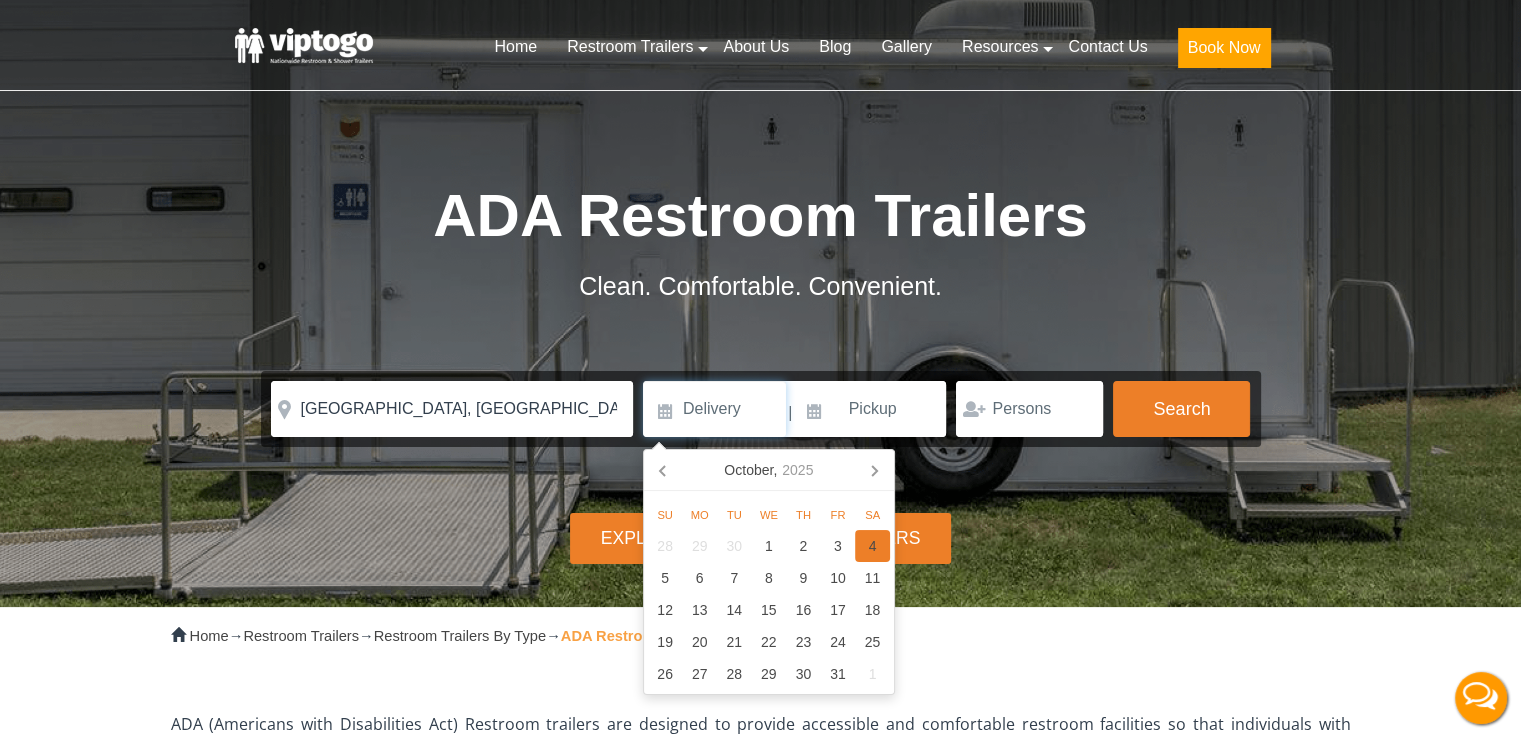 type on "[DATE]" 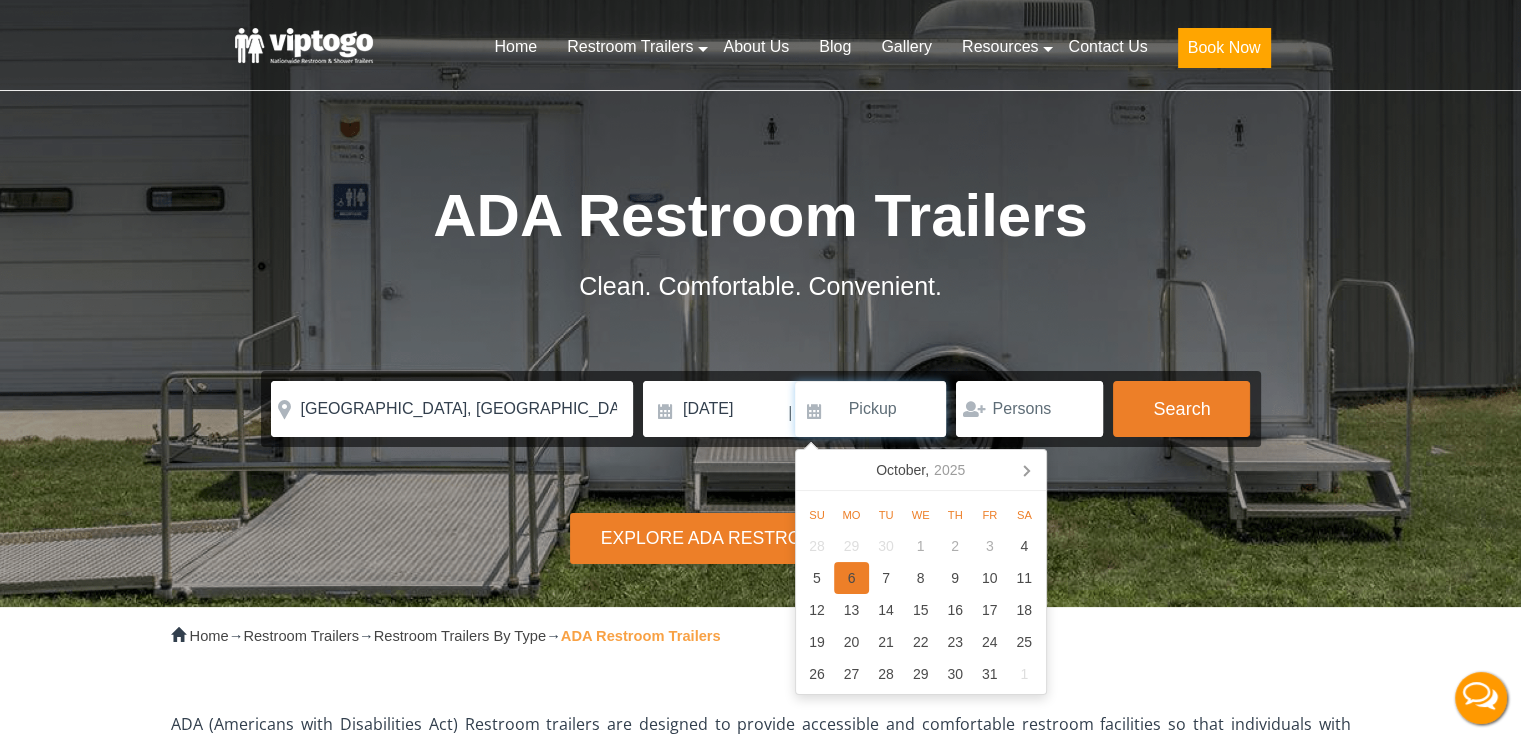 click on "6" at bounding box center (851, 578) 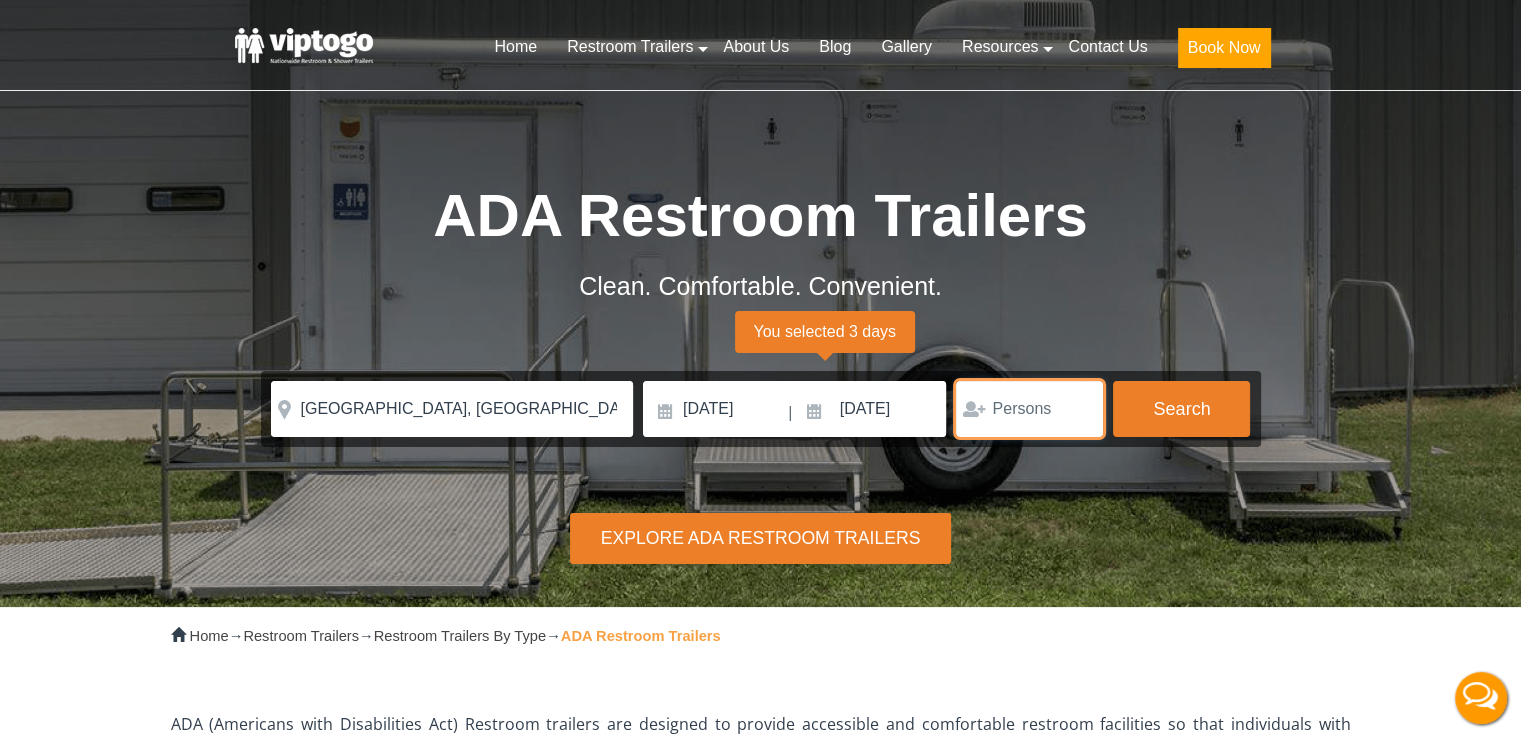 click at bounding box center [1029, 409] 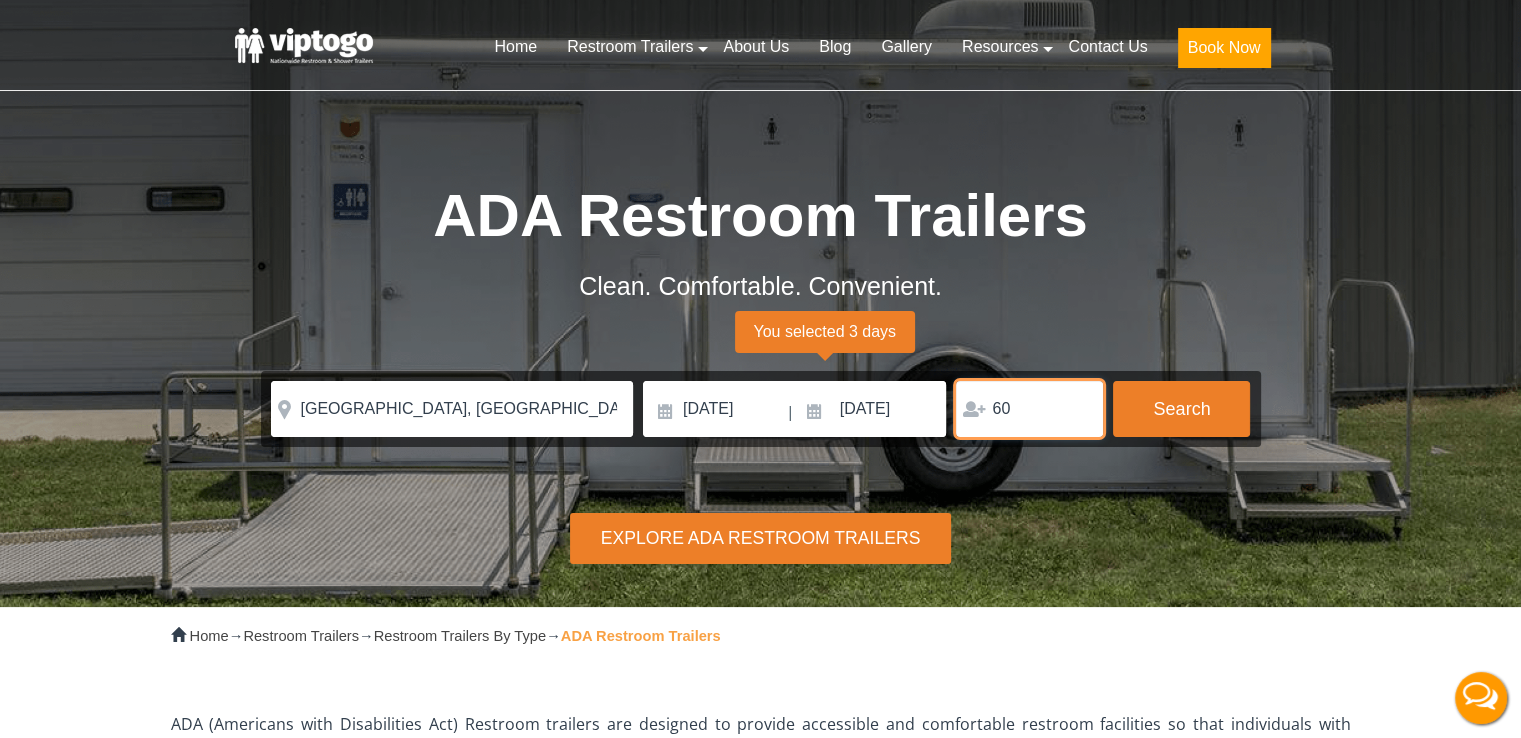 type on "60" 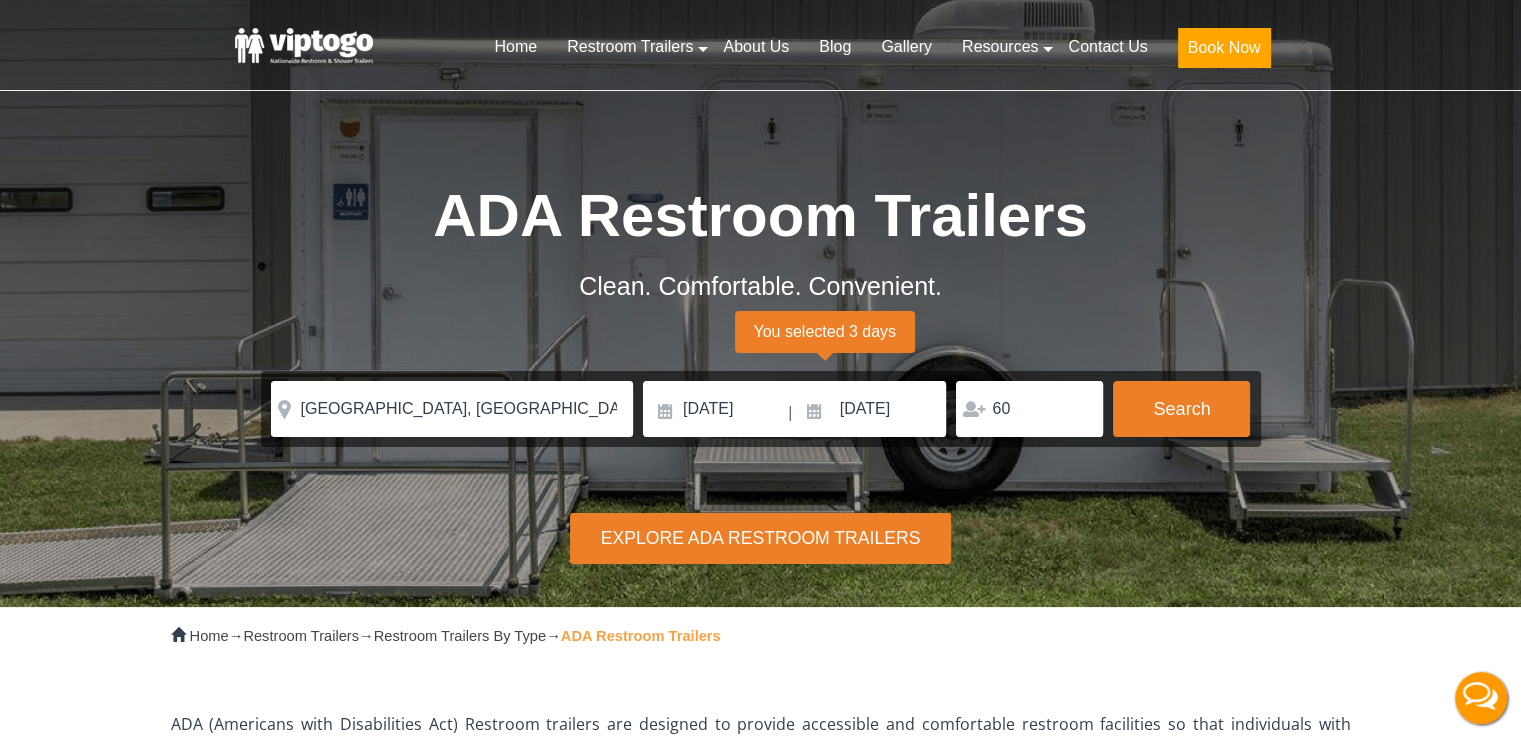 drag, startPoint x: 1156, startPoint y: 520, endPoint x: 1149, endPoint y: 511, distance: 11.401754 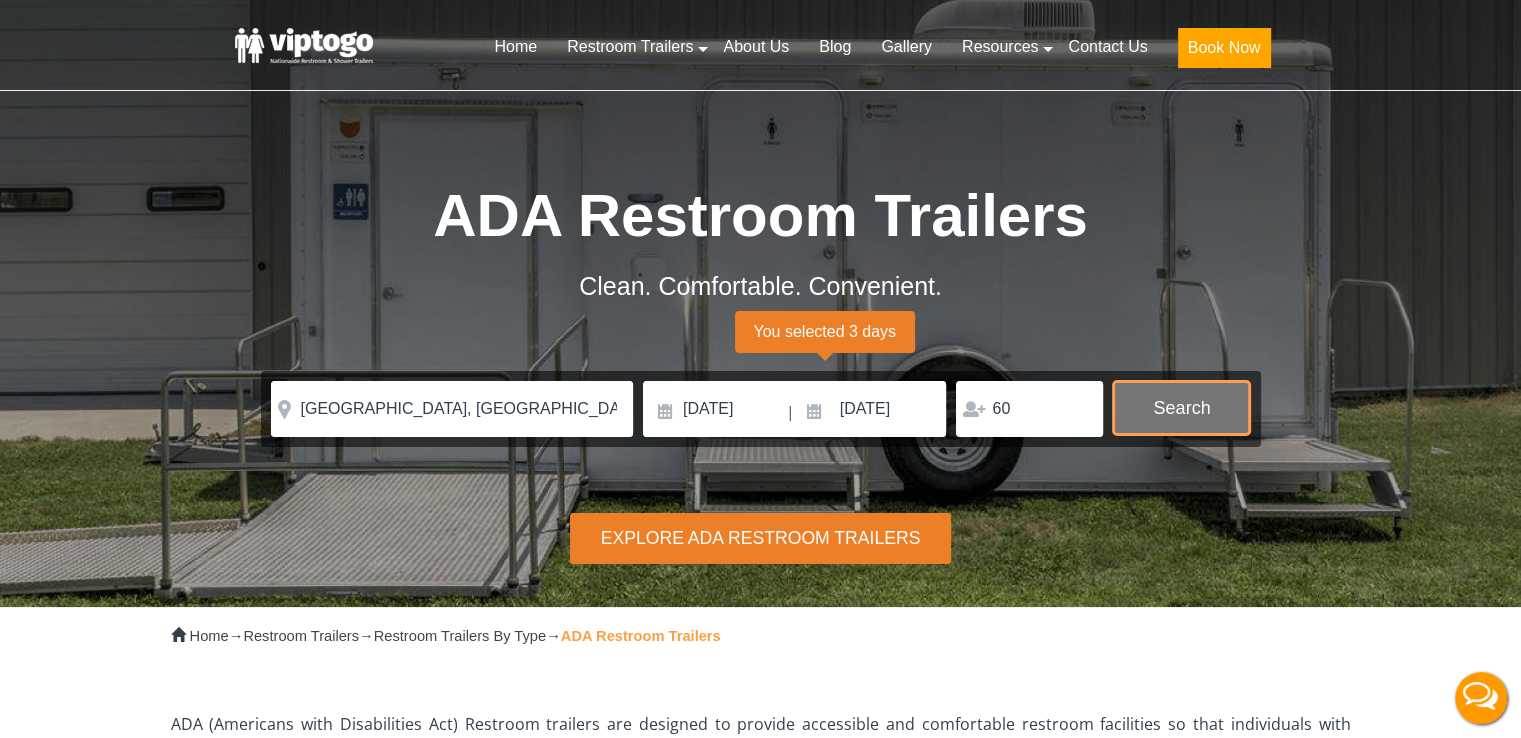 click on "Search" at bounding box center (1181, 408) 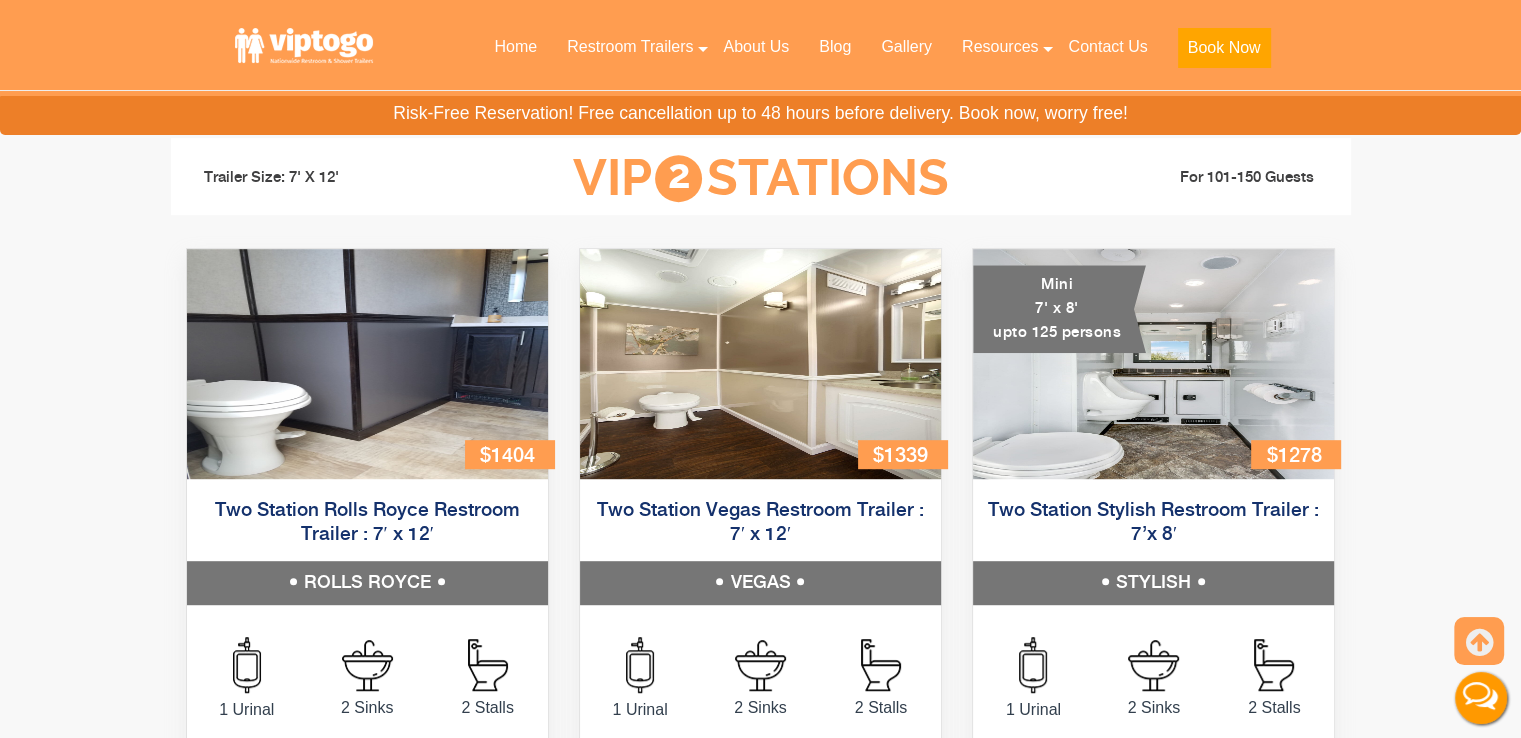 scroll, scrollTop: 979, scrollLeft: 0, axis: vertical 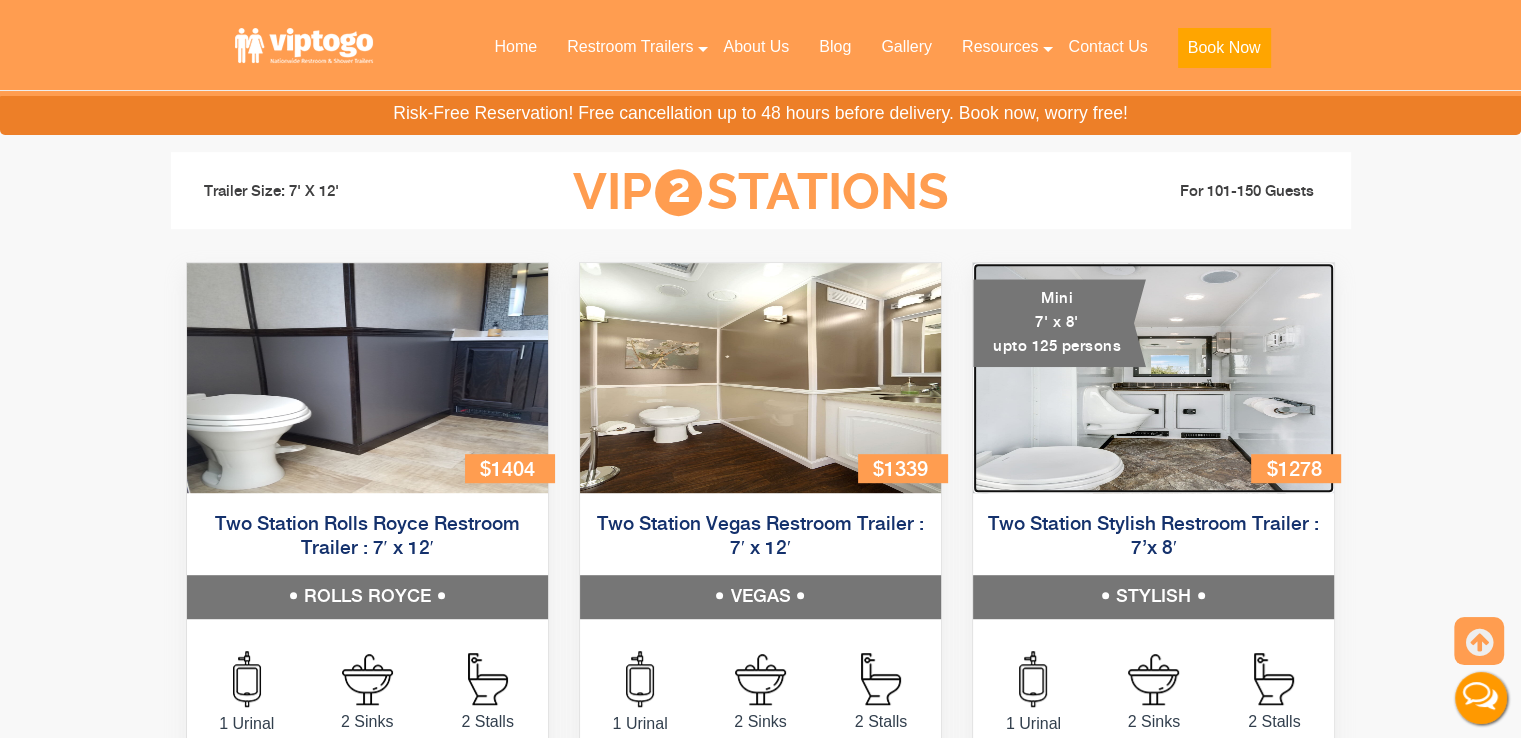 click at bounding box center [1153, 378] 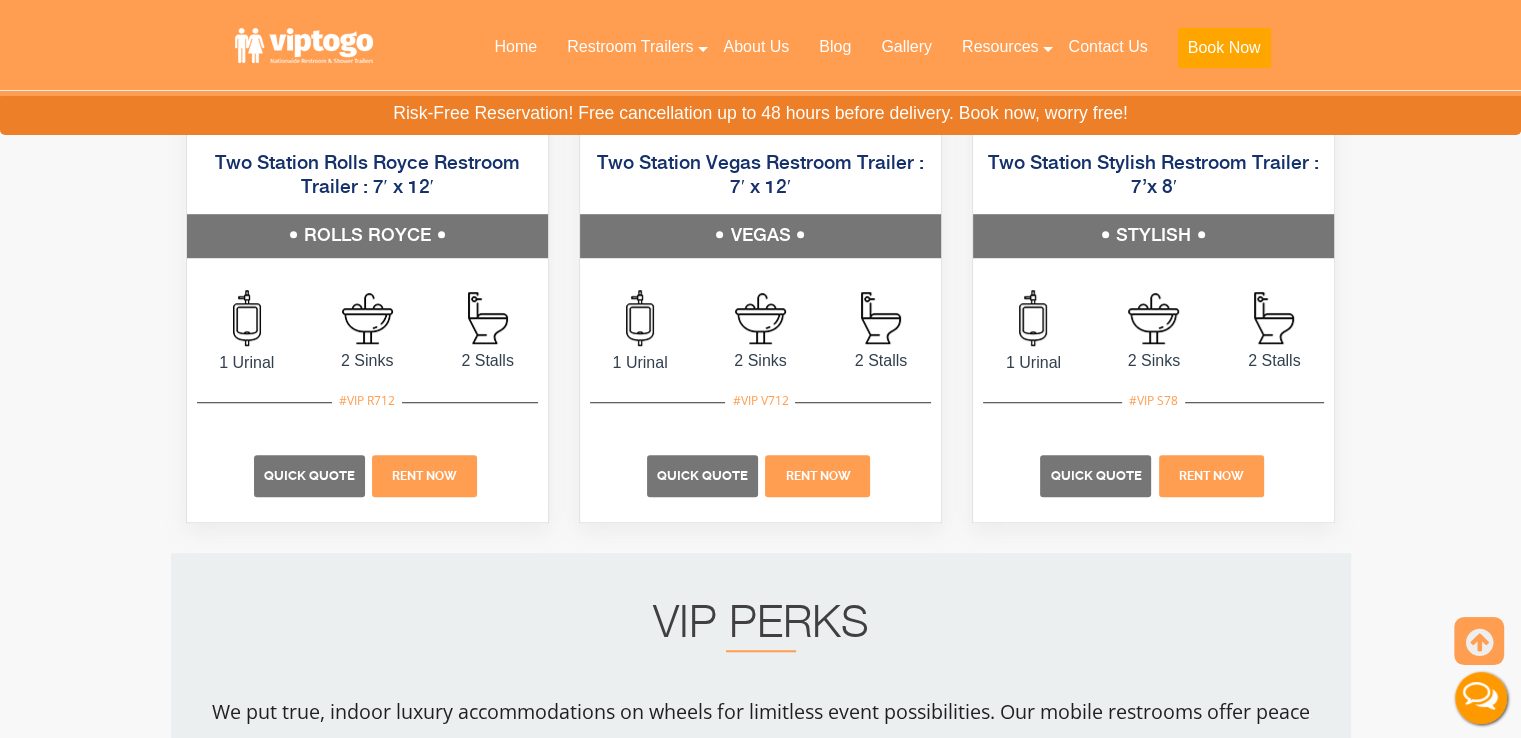 scroll, scrollTop: 1379, scrollLeft: 0, axis: vertical 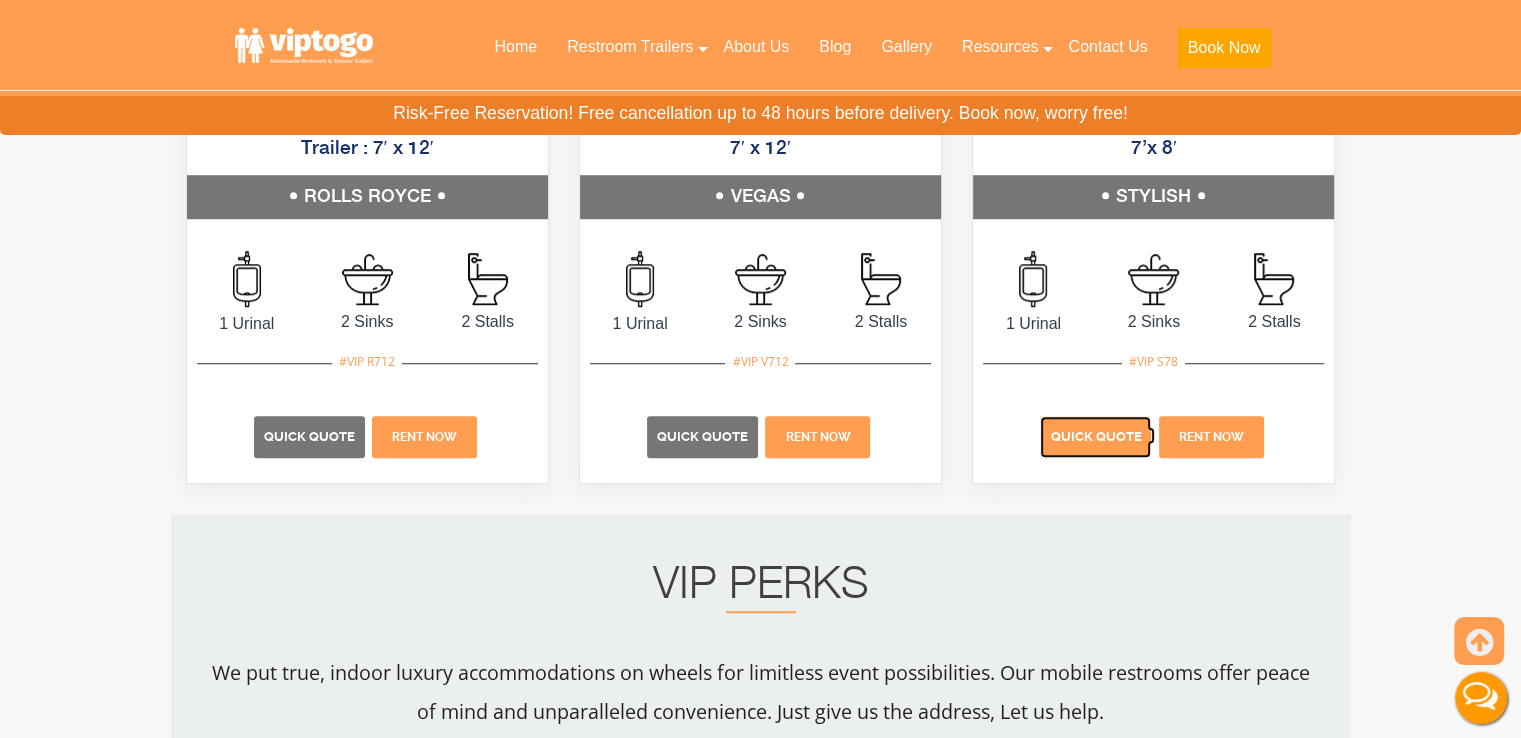 click on "Quick Quote" at bounding box center (1095, 436) 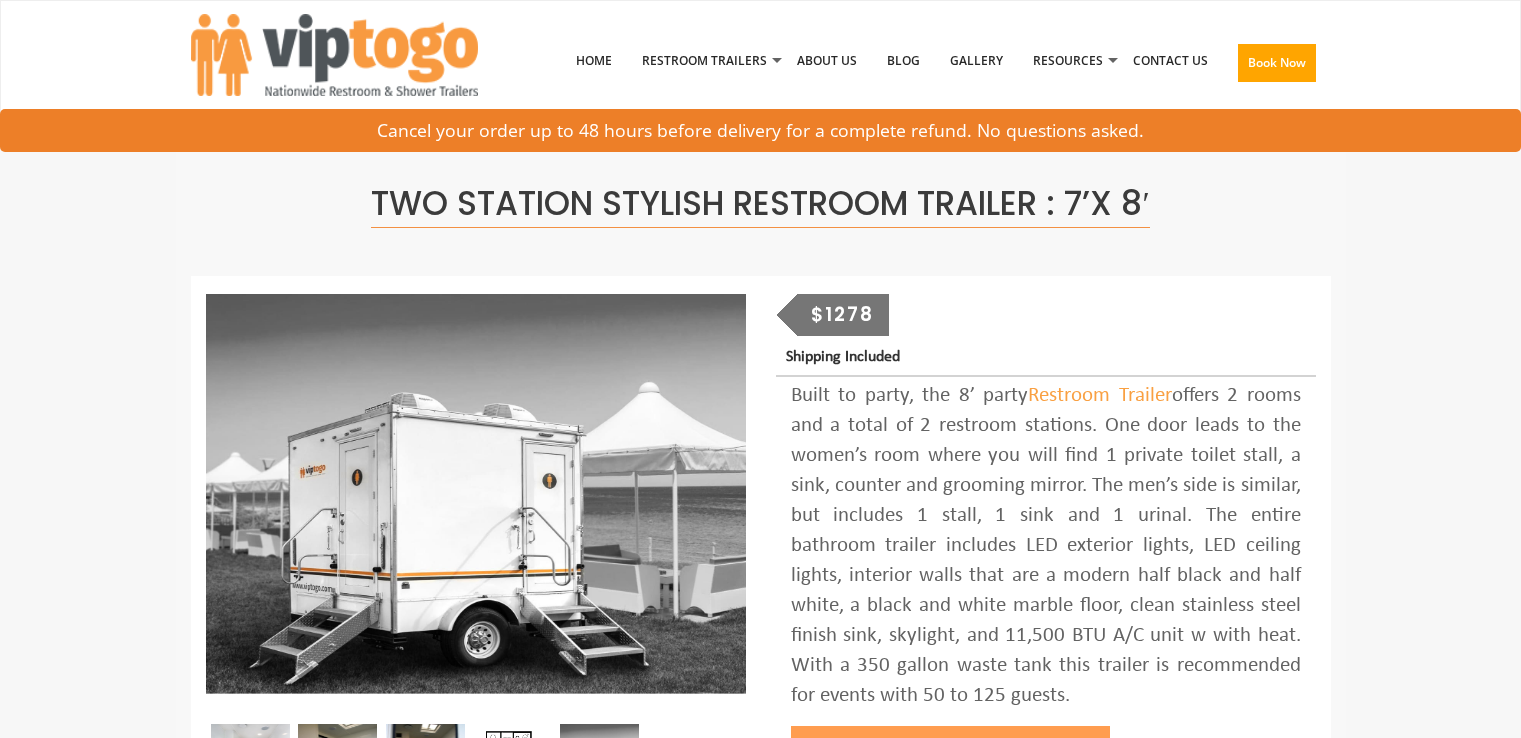 scroll, scrollTop: 0, scrollLeft: 0, axis: both 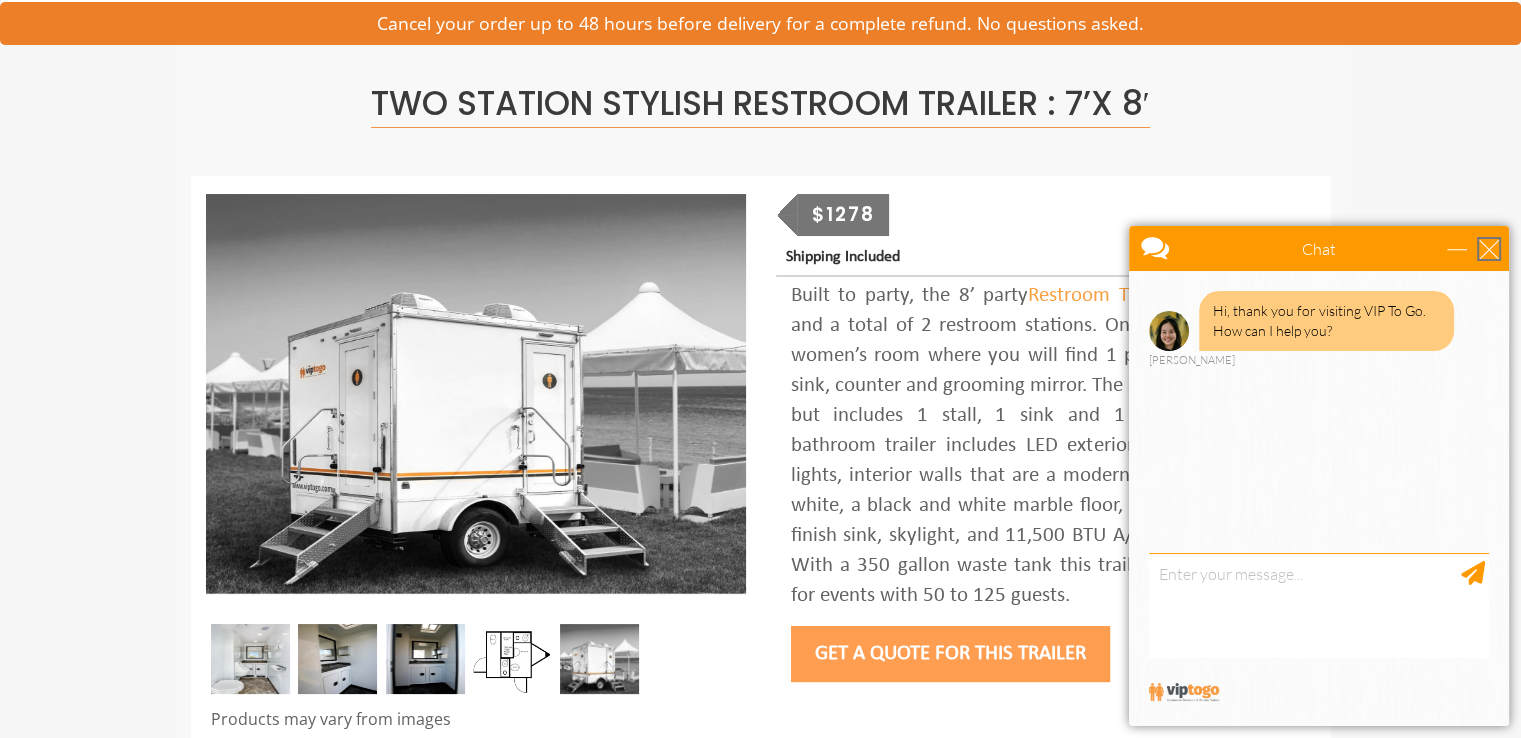 click at bounding box center [1489, 249] 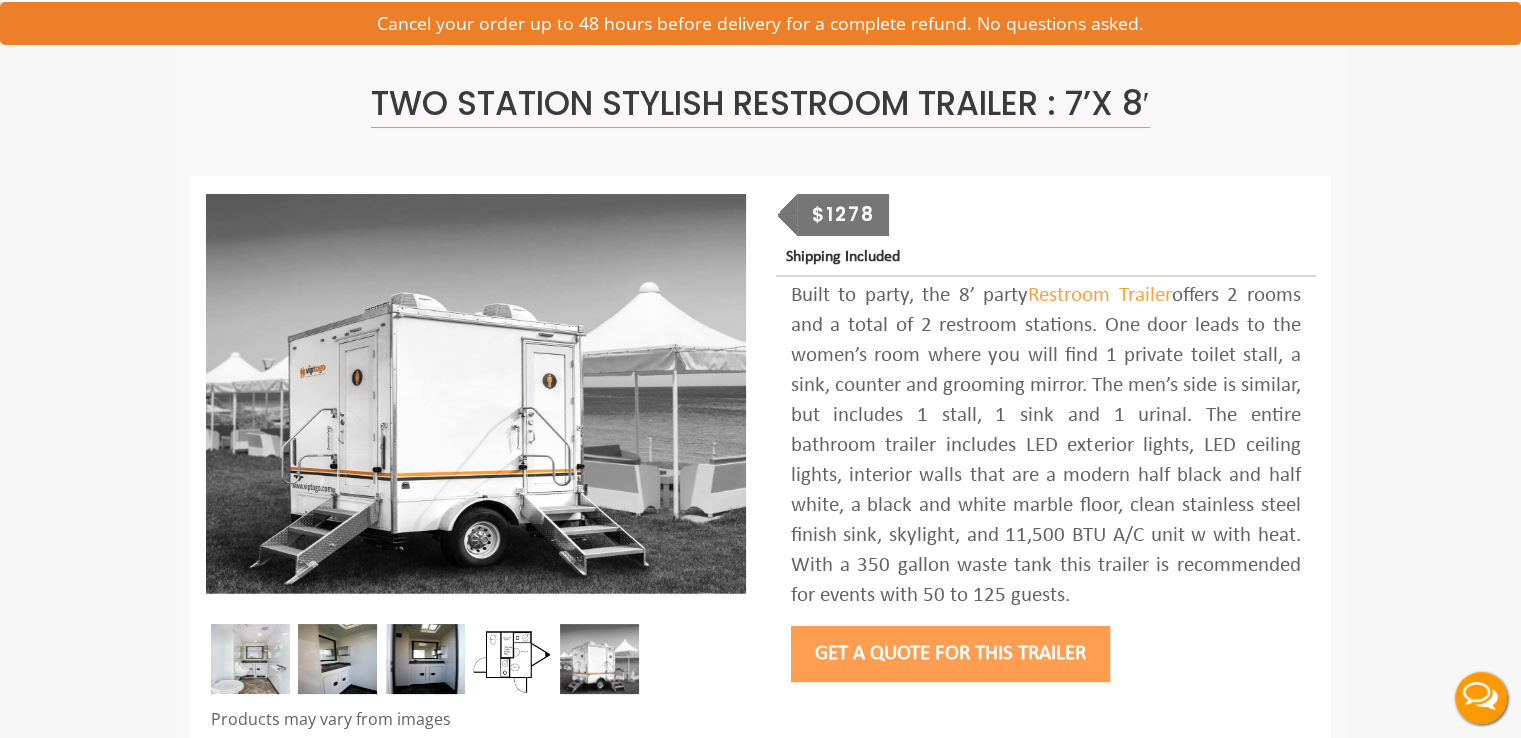 scroll, scrollTop: 0, scrollLeft: 0, axis: both 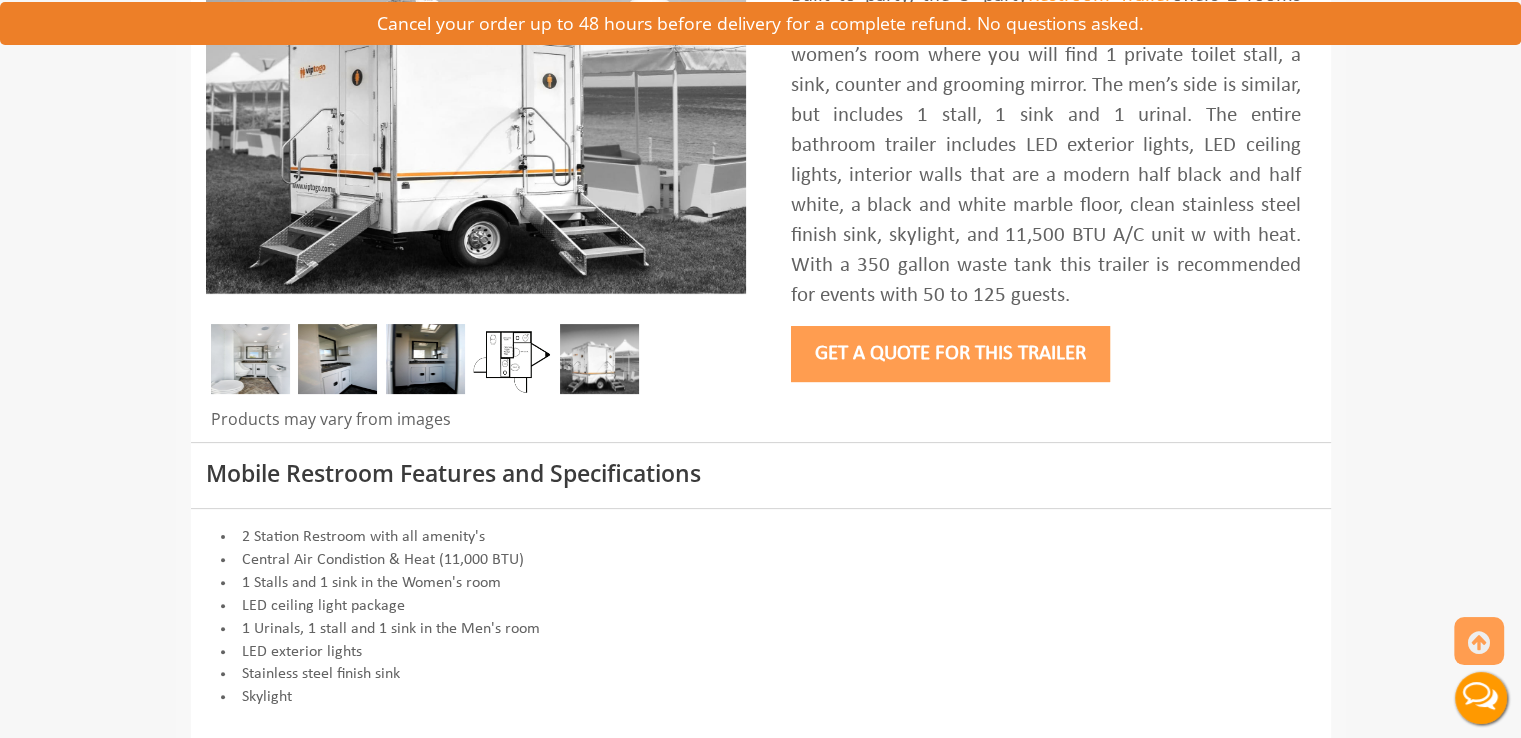 click on "Get a Quote for this Trailer" at bounding box center (950, 354) 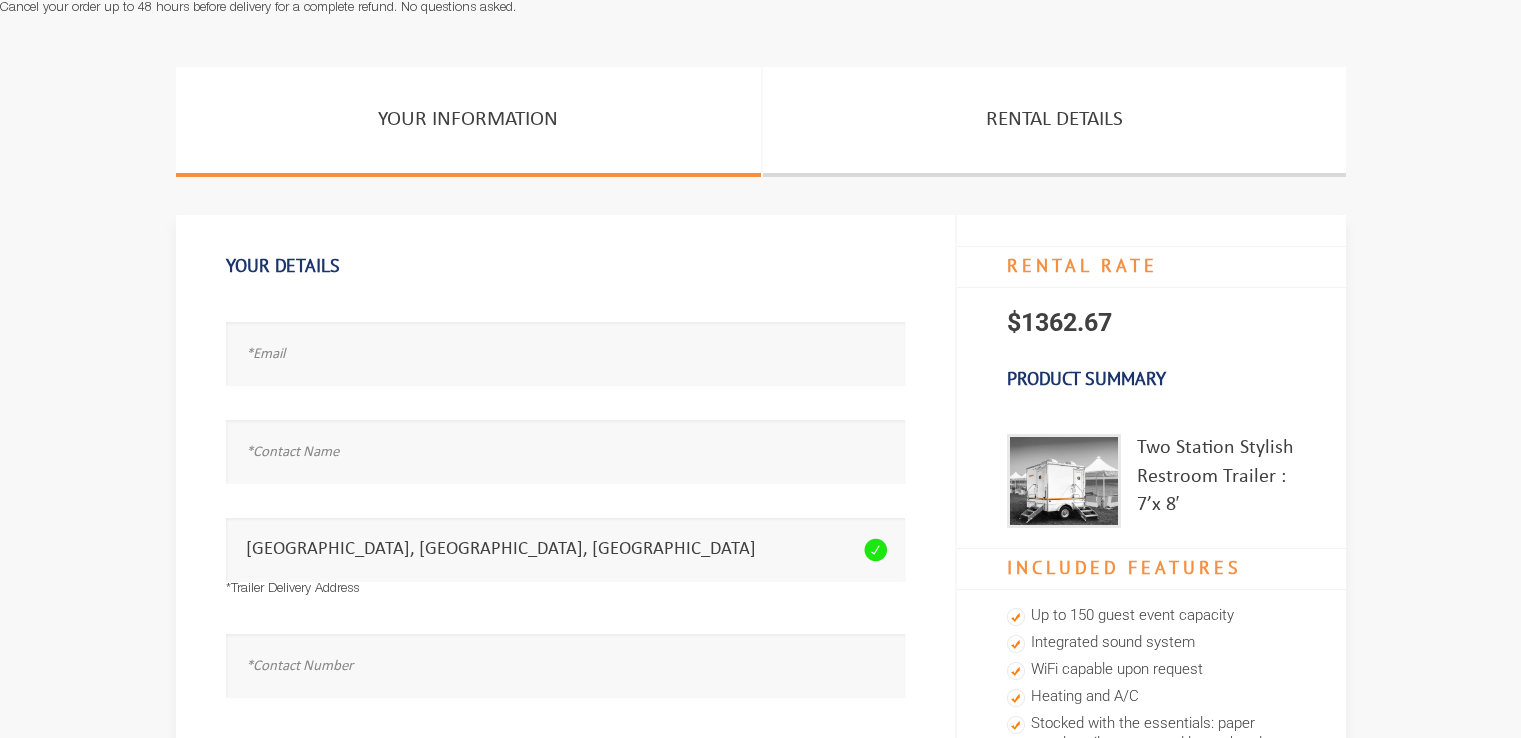 scroll, scrollTop: 0, scrollLeft: 0, axis: both 